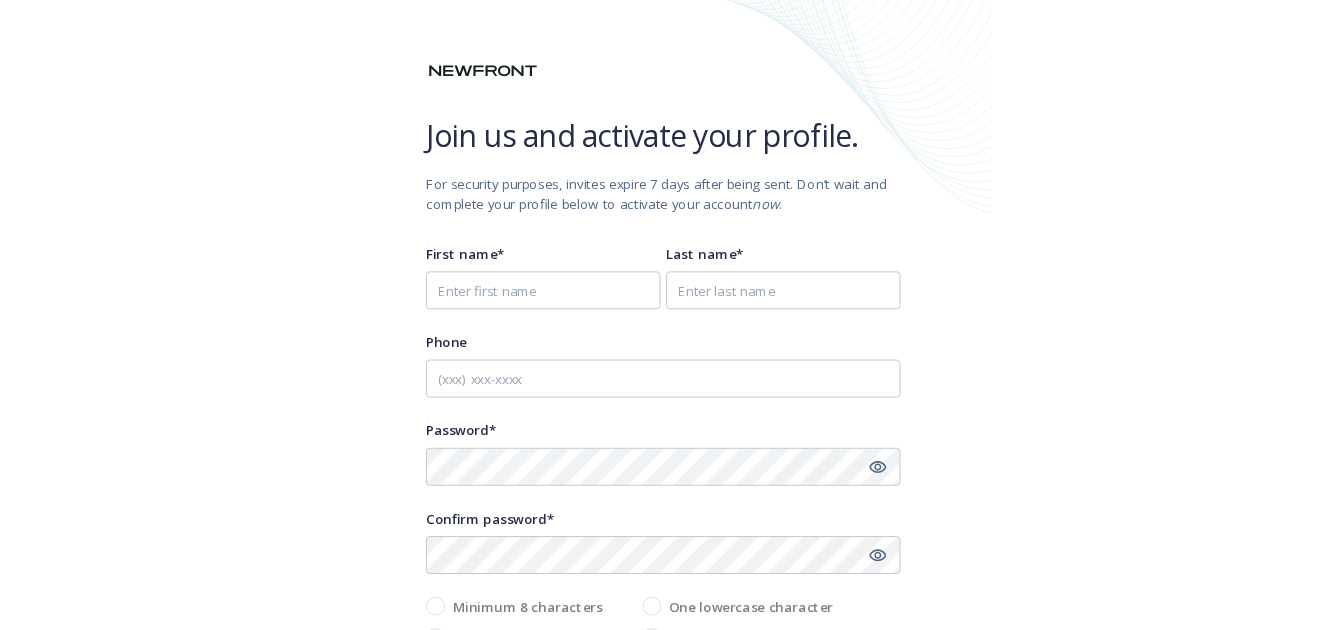 scroll, scrollTop: 0, scrollLeft: 0, axis: both 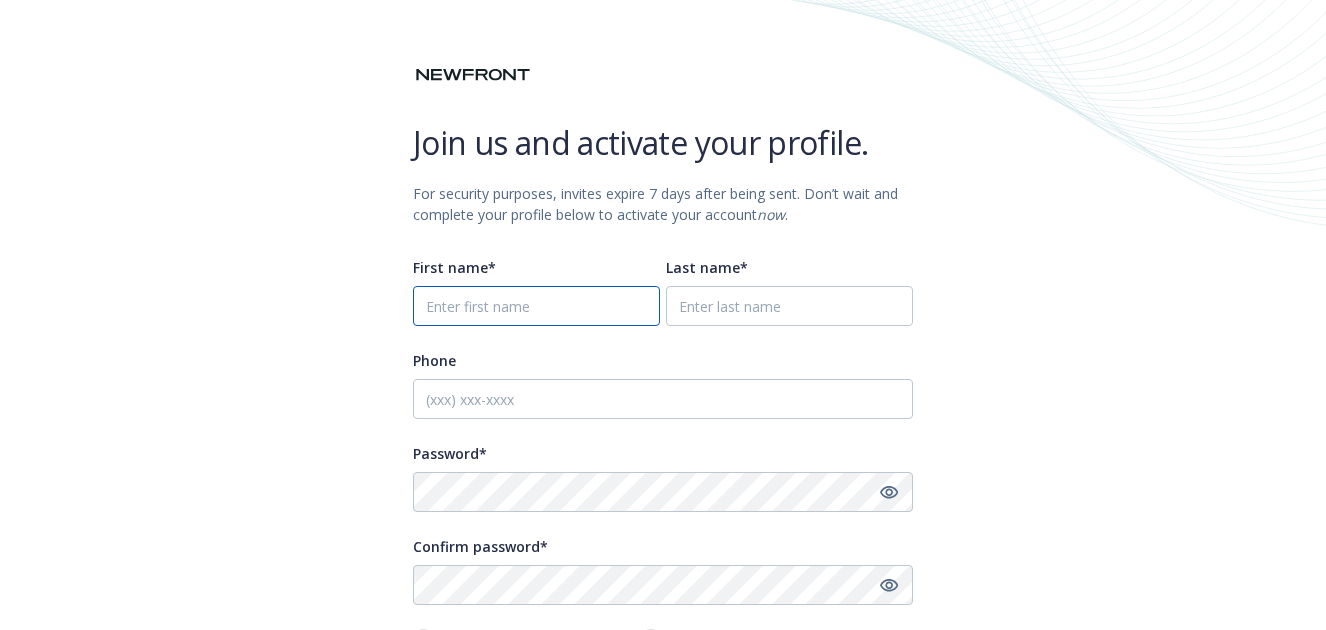 click on "First name*" at bounding box center [536, 306] 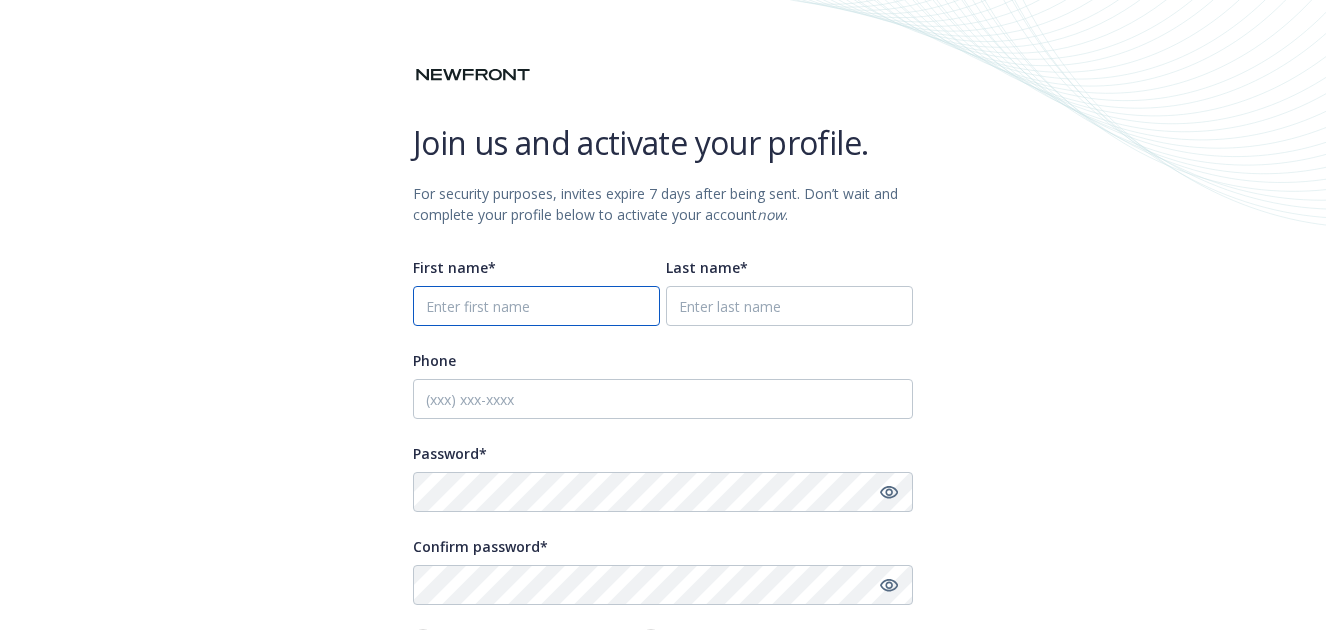 type on "Cindy" 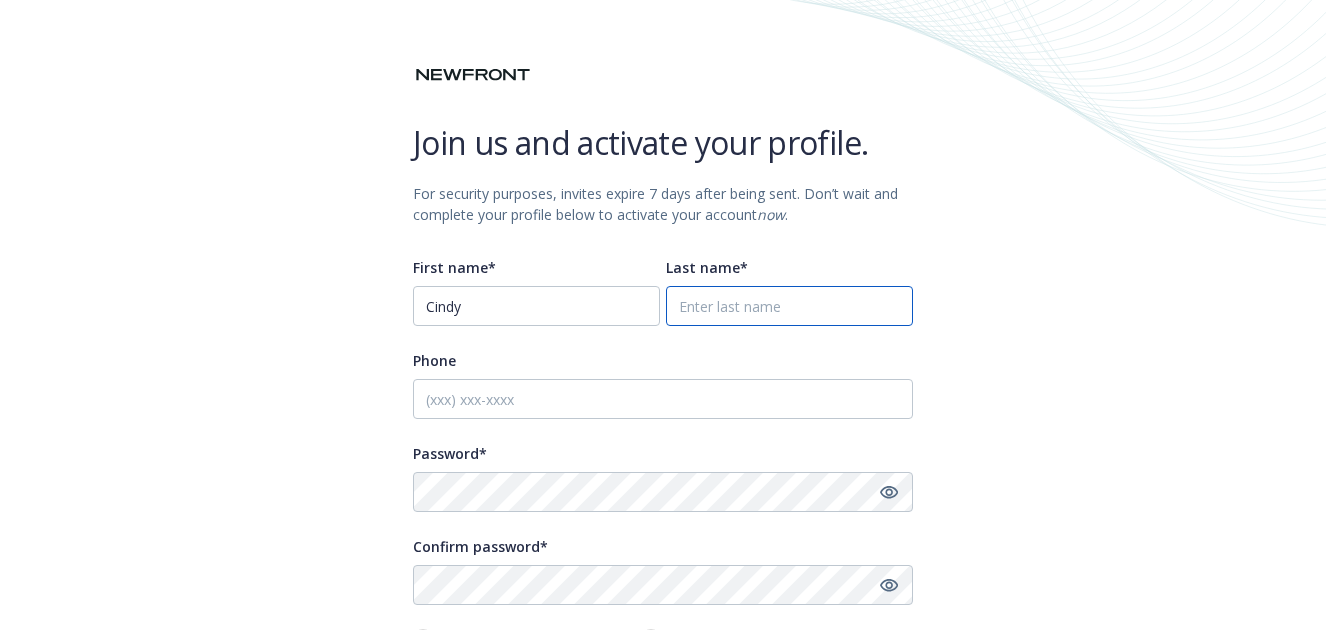 type on "[LAST]" 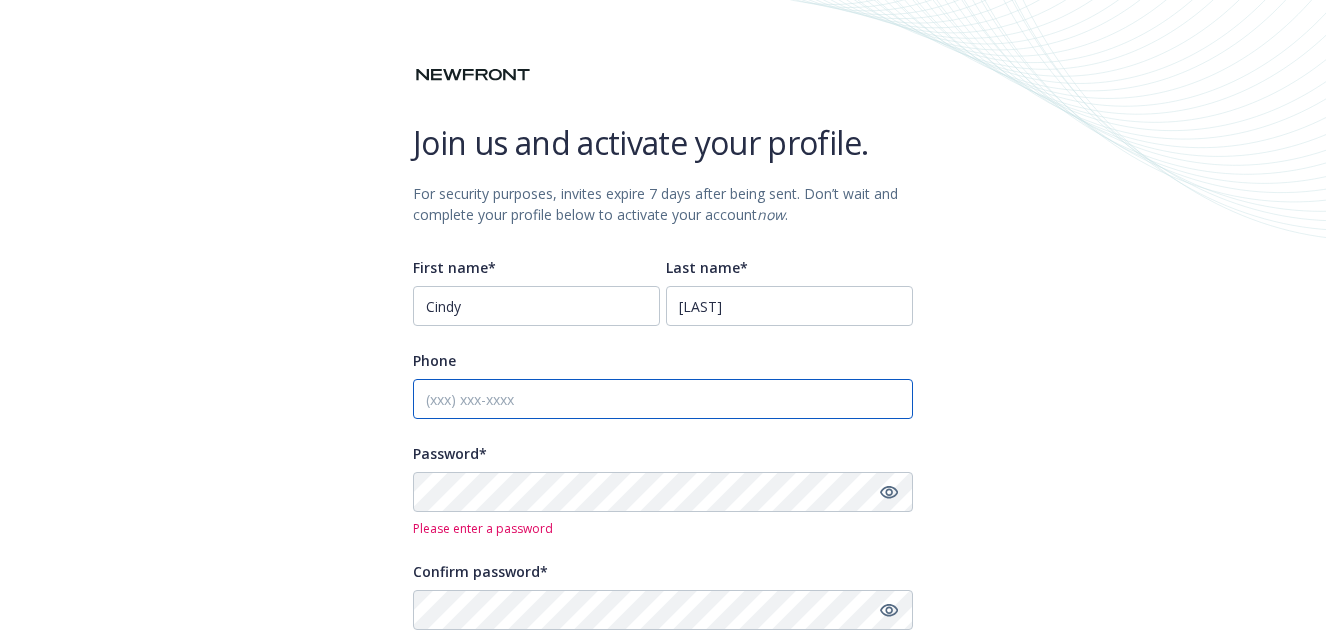 click on "Phone" at bounding box center (663, 399) 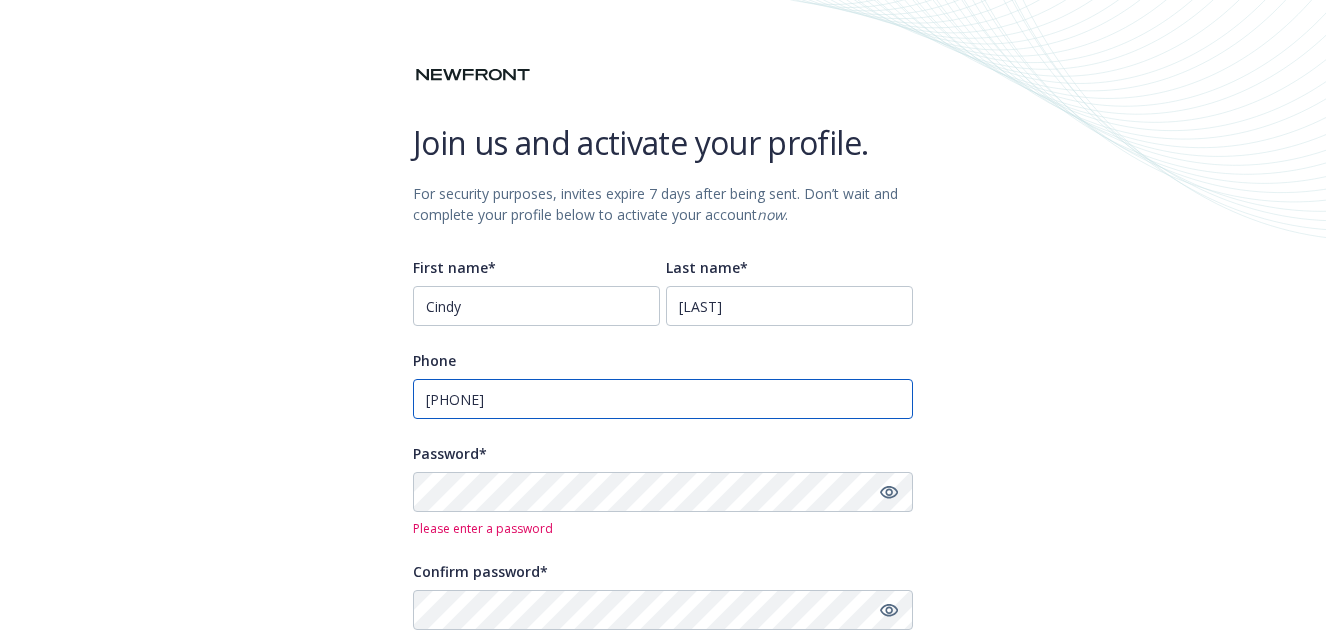 type on "6507031490" 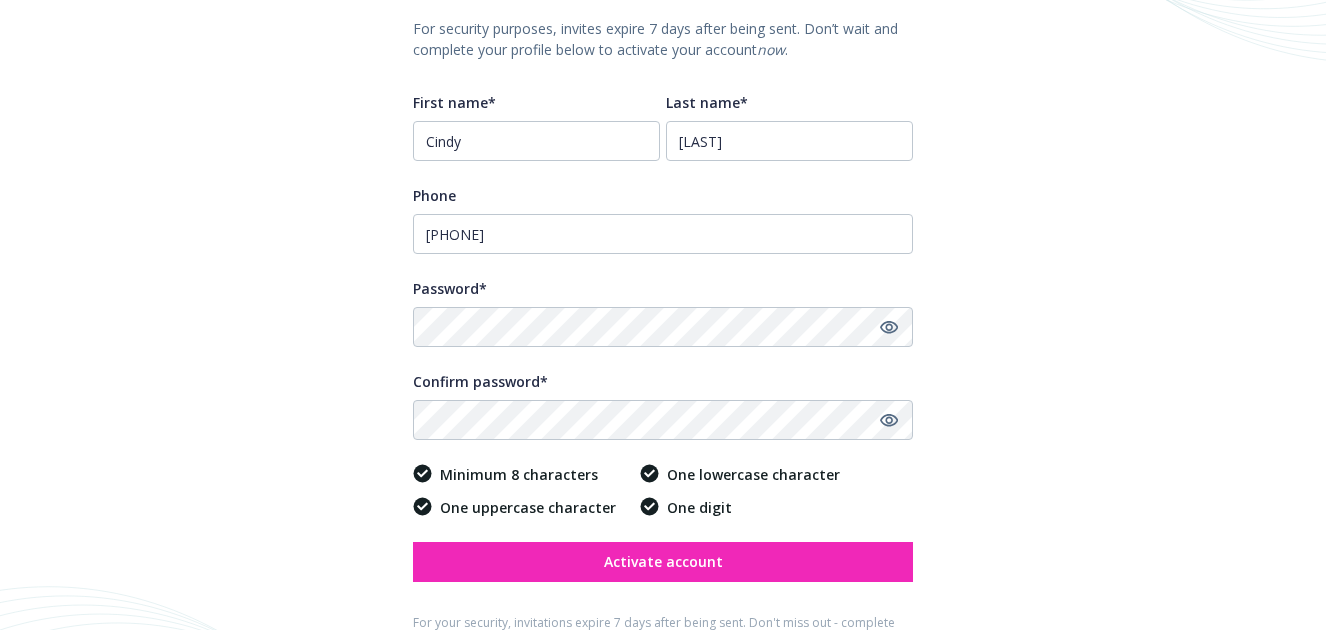 scroll, scrollTop: 169, scrollLeft: 0, axis: vertical 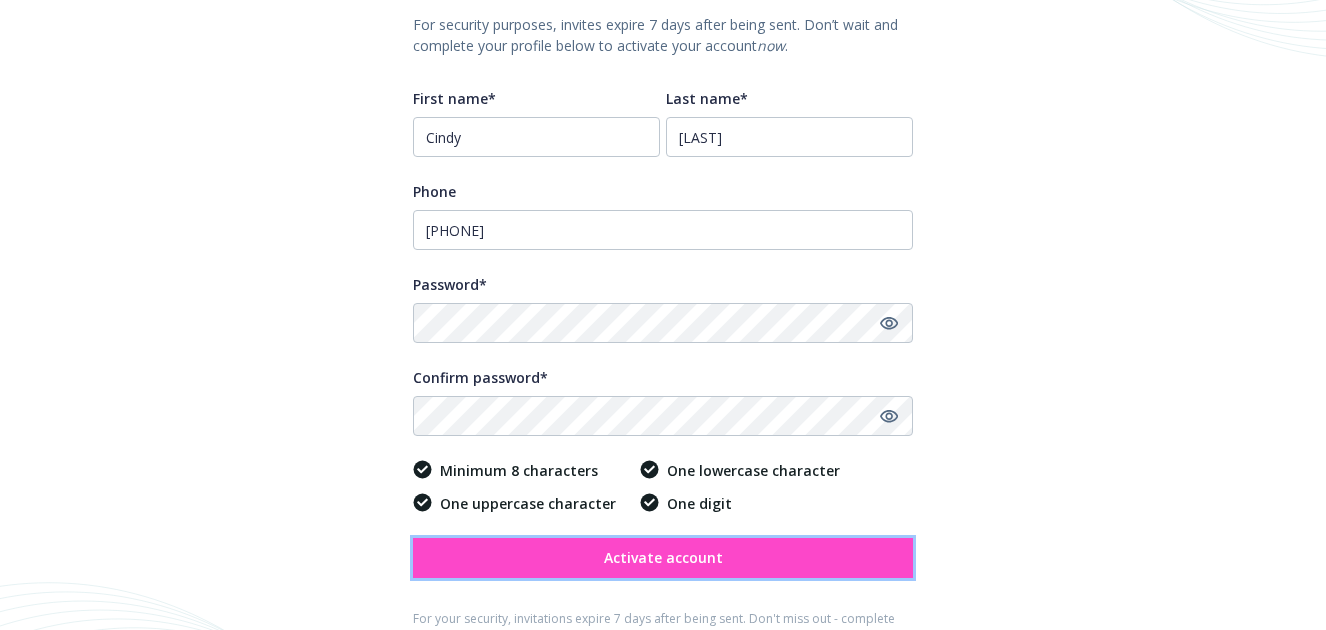 click on "Activate account" at bounding box center [663, 557] 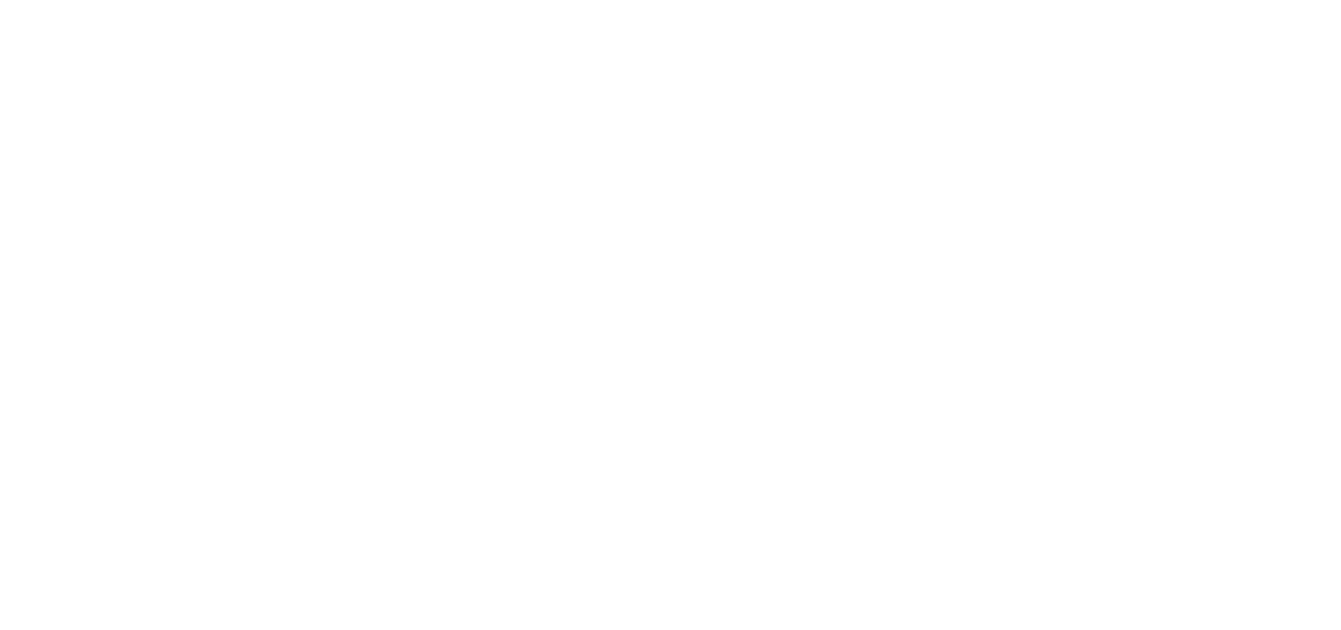 scroll, scrollTop: 0, scrollLeft: 0, axis: both 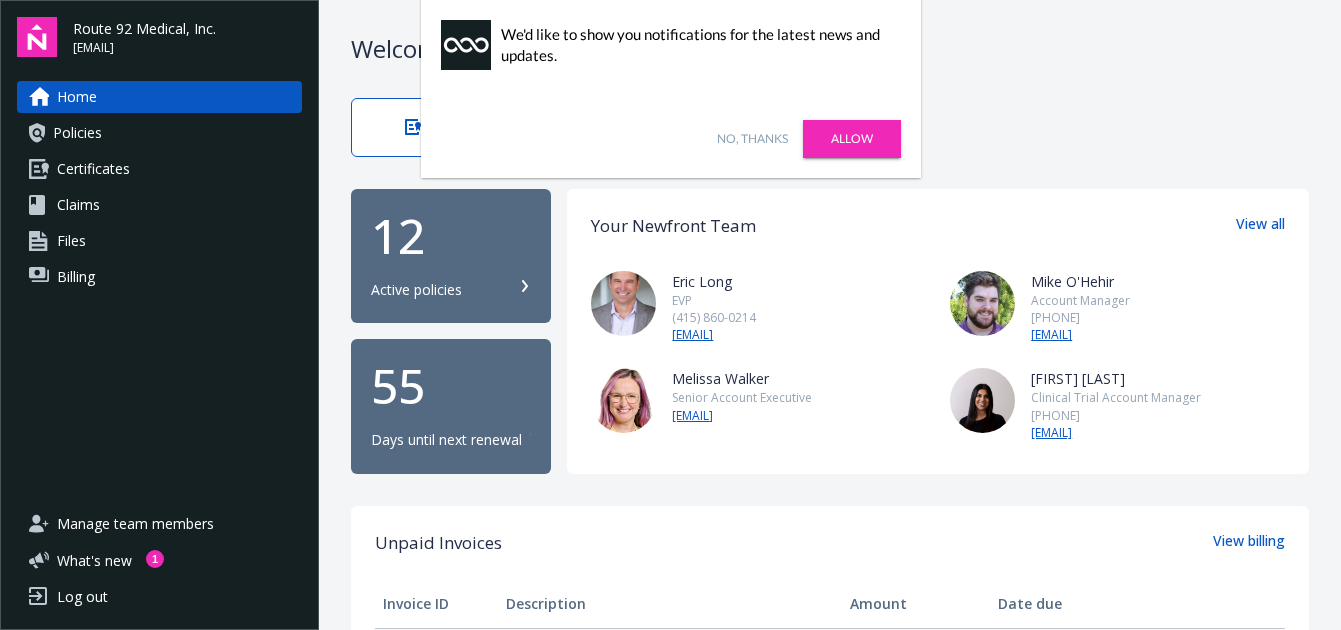 click on "Allow" at bounding box center (852, 139) 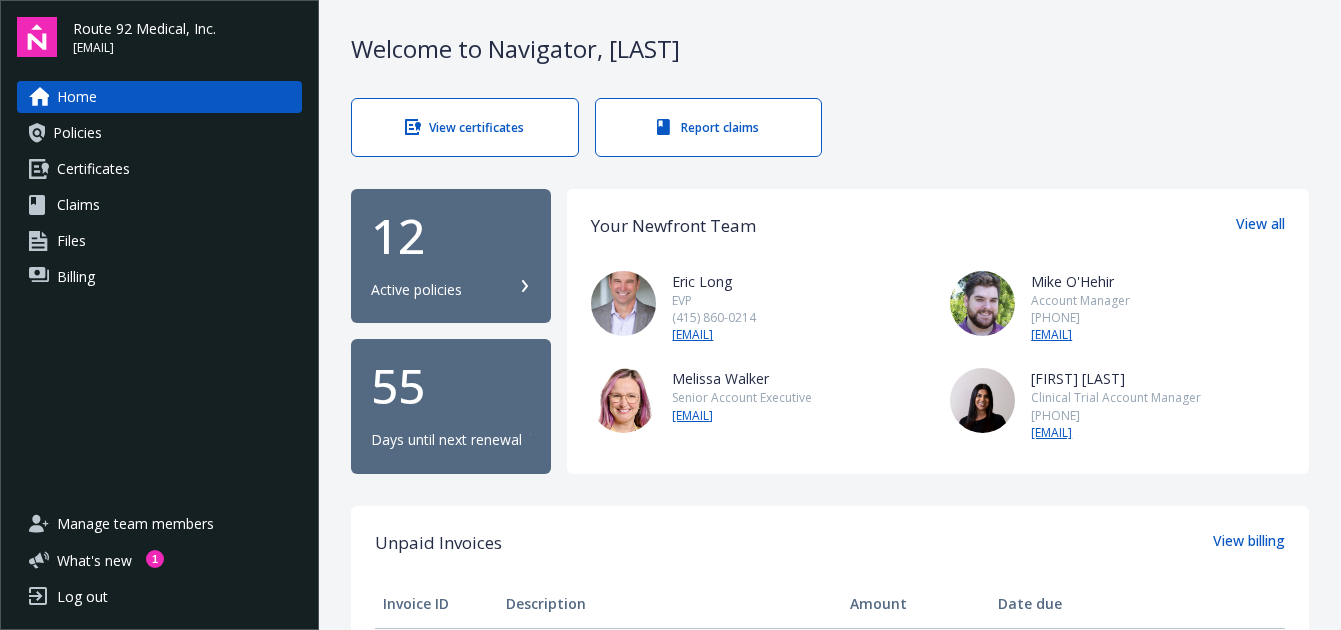 click on "Files" at bounding box center (71, 241) 